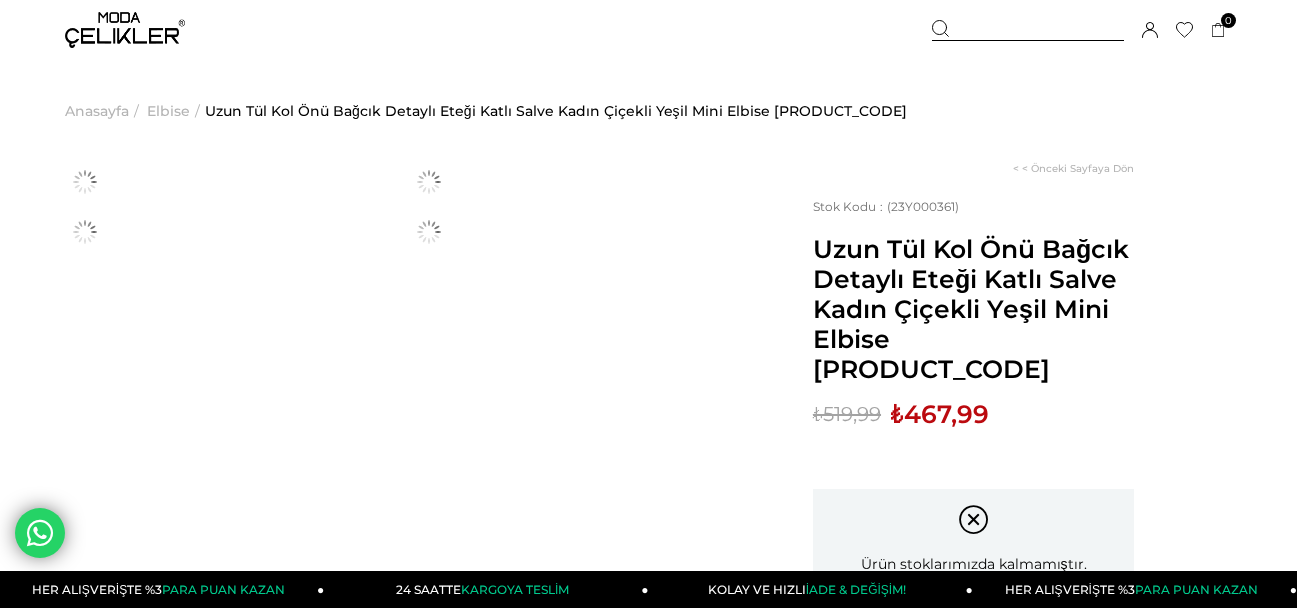 scroll, scrollTop: 0, scrollLeft: 0, axis: both 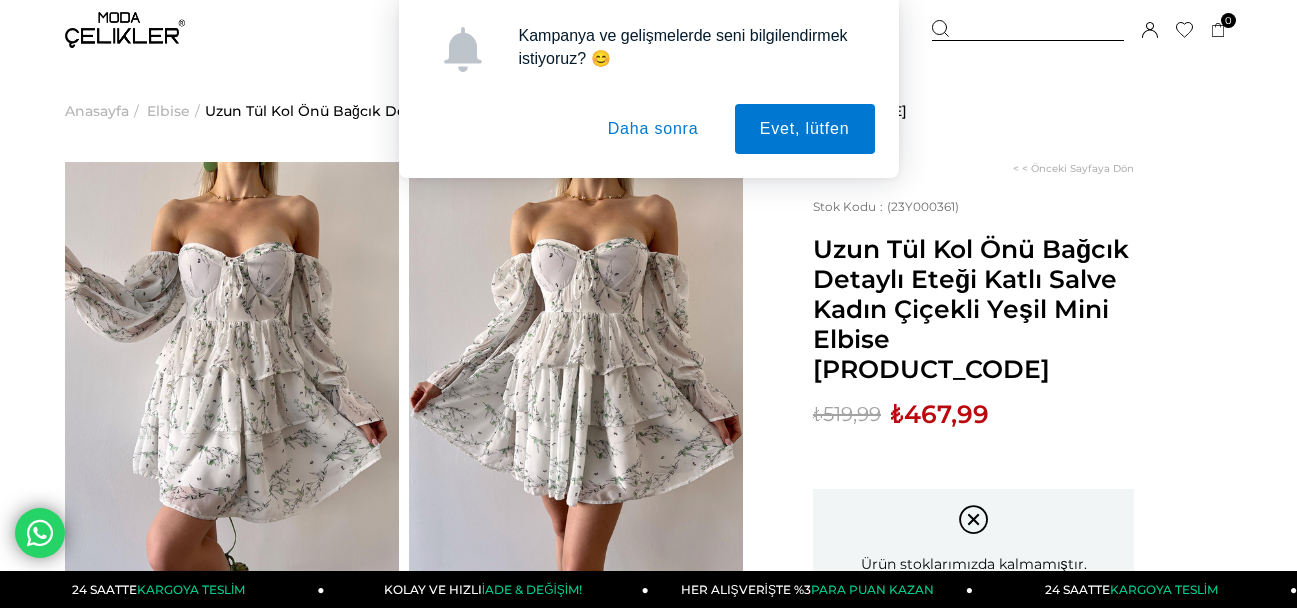 click on "Daha sonra" at bounding box center (653, 129) 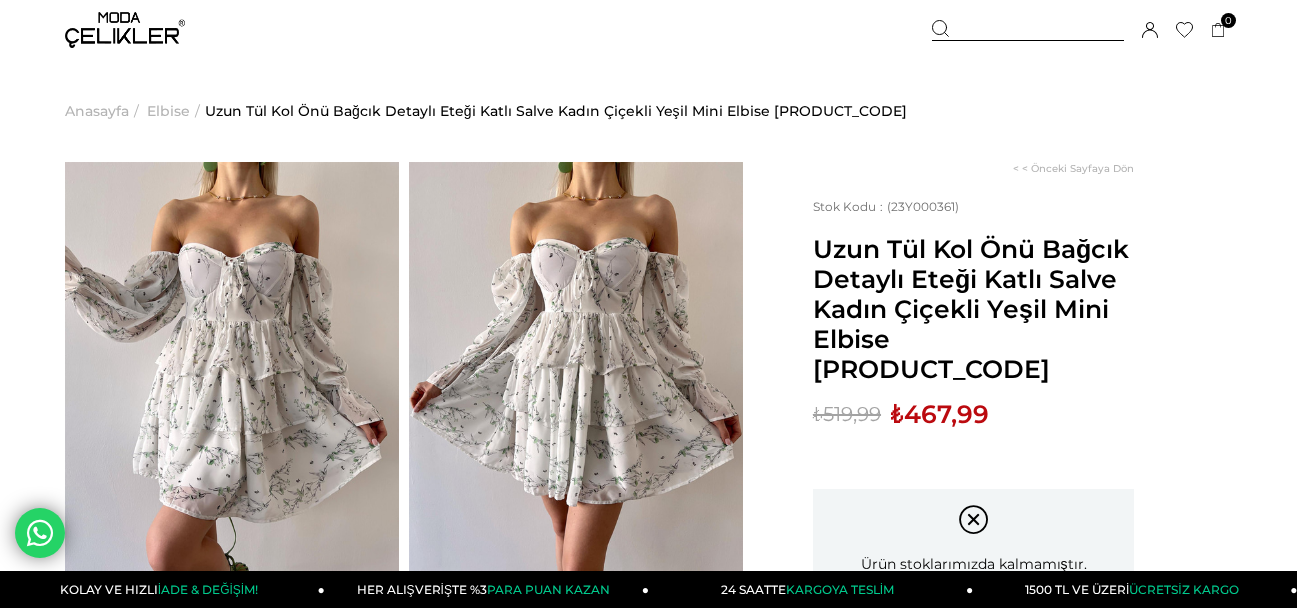 click at bounding box center (125, 30) 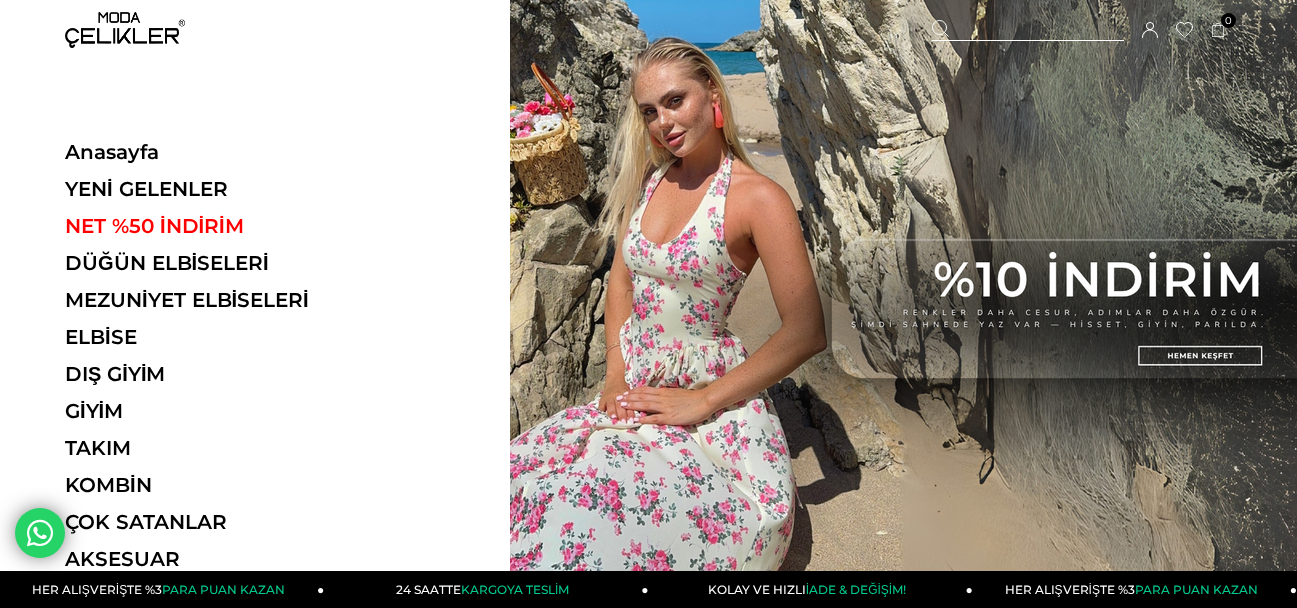 scroll, scrollTop: 0, scrollLeft: 0, axis: both 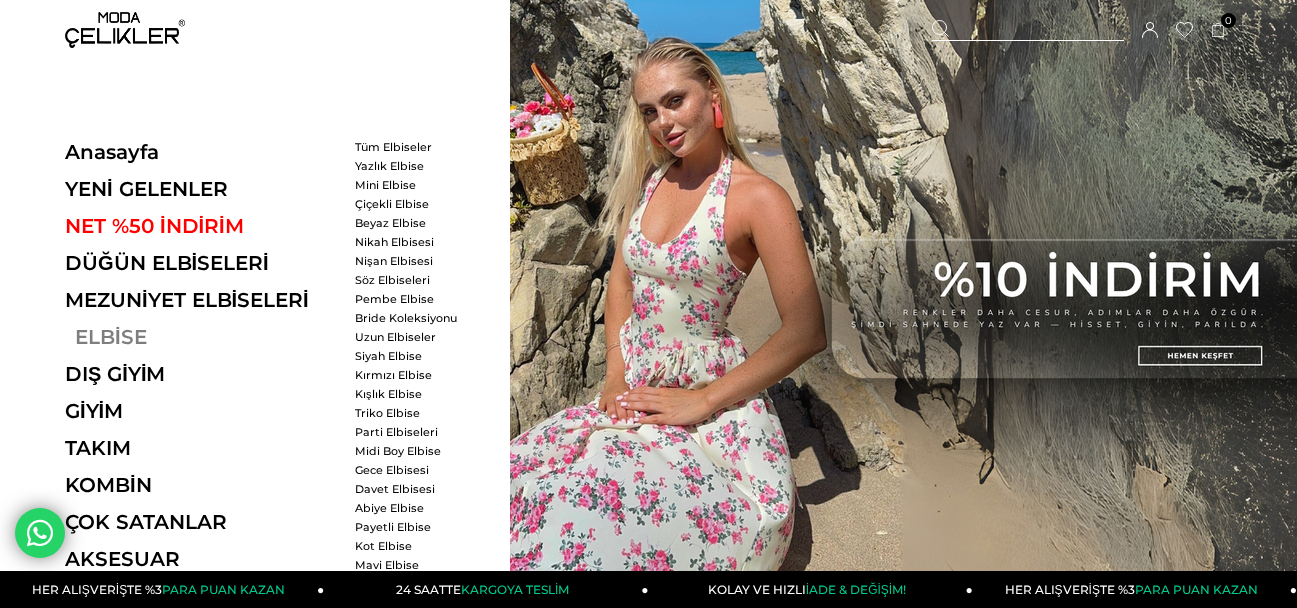 click on "ELBİSE" at bounding box center [202, 337] 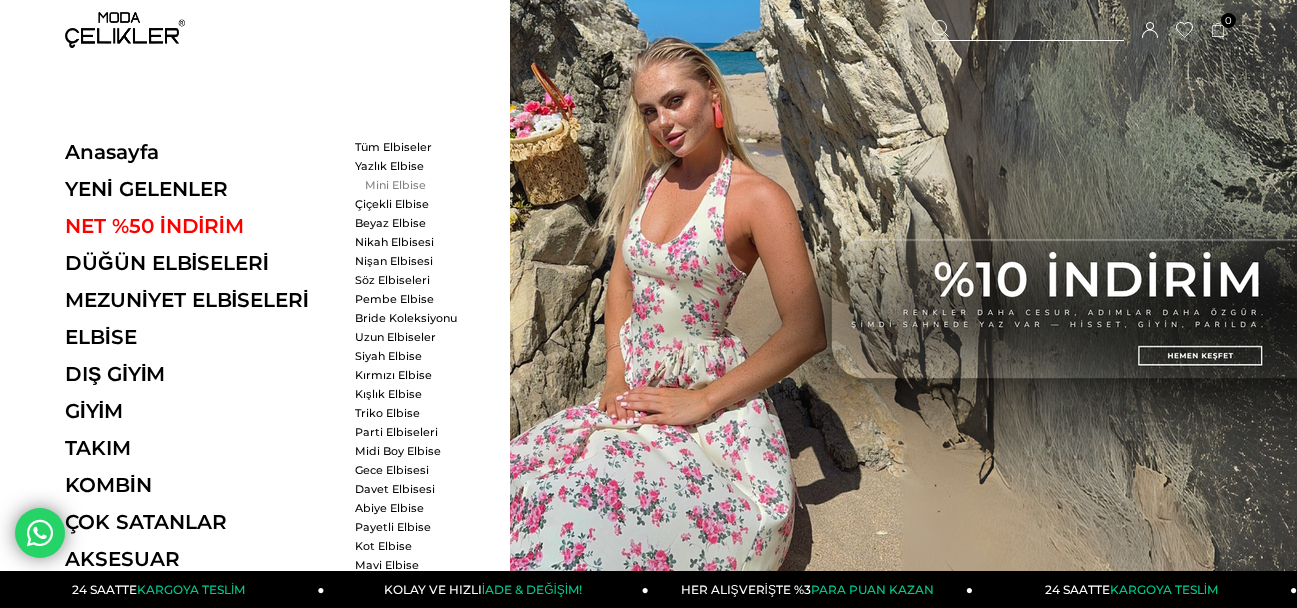 click on "Mini Elbise" at bounding box center [412, 185] 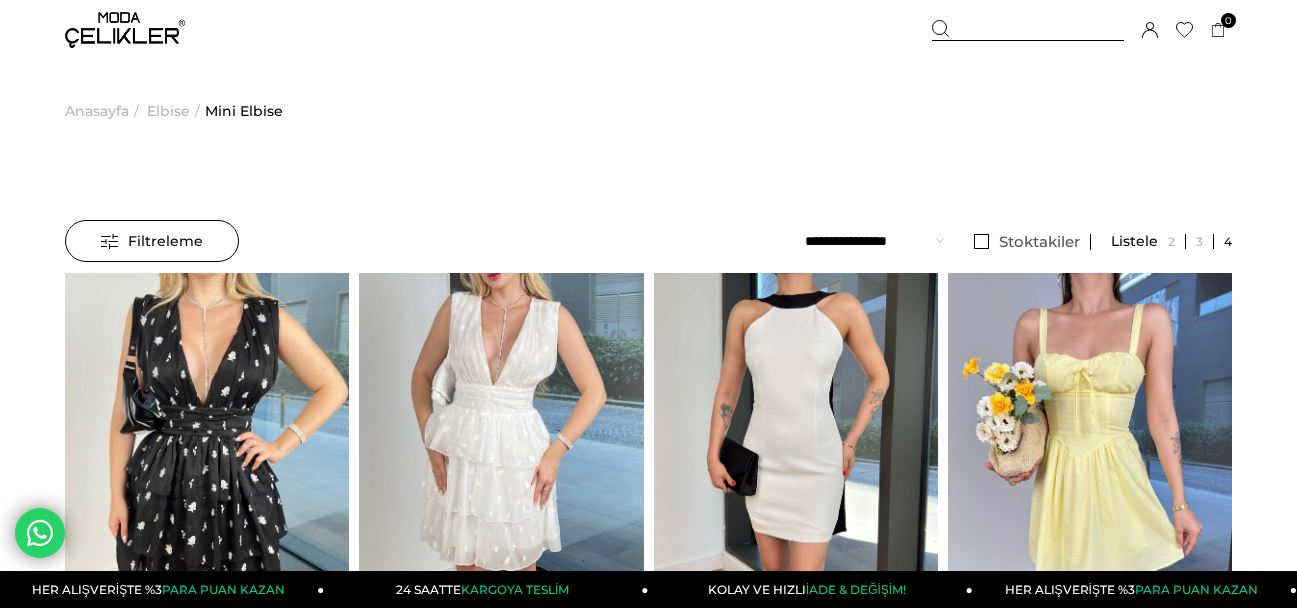 scroll, scrollTop: 0, scrollLeft: 0, axis: both 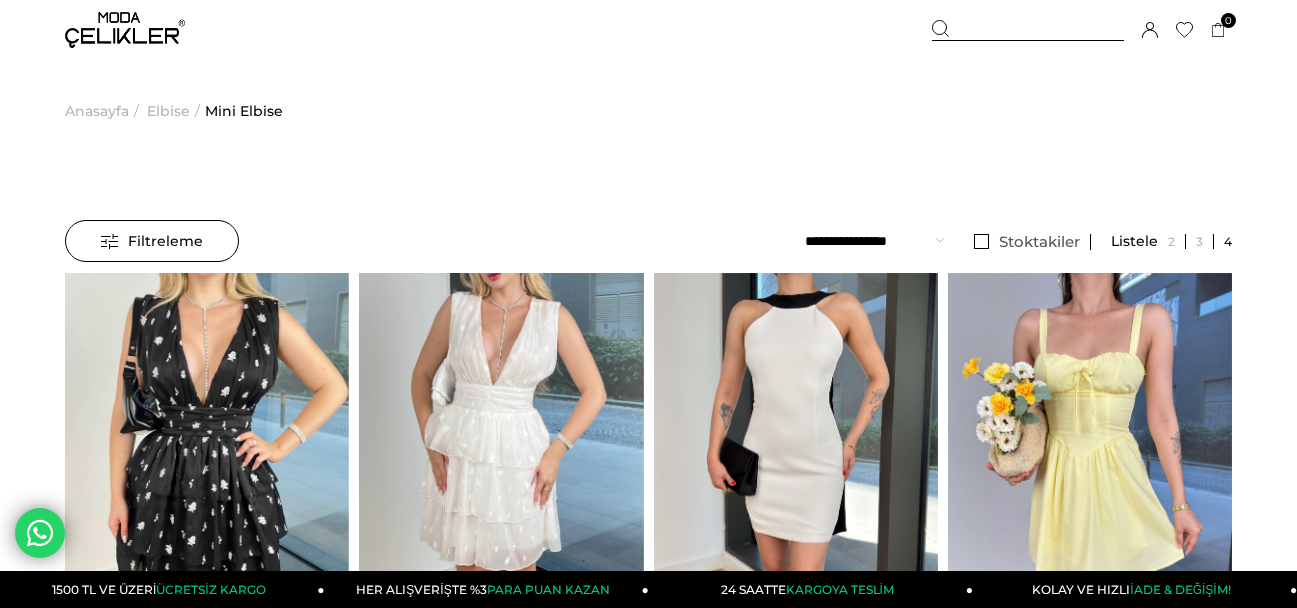 click on "Elbise" at bounding box center (168, 111) 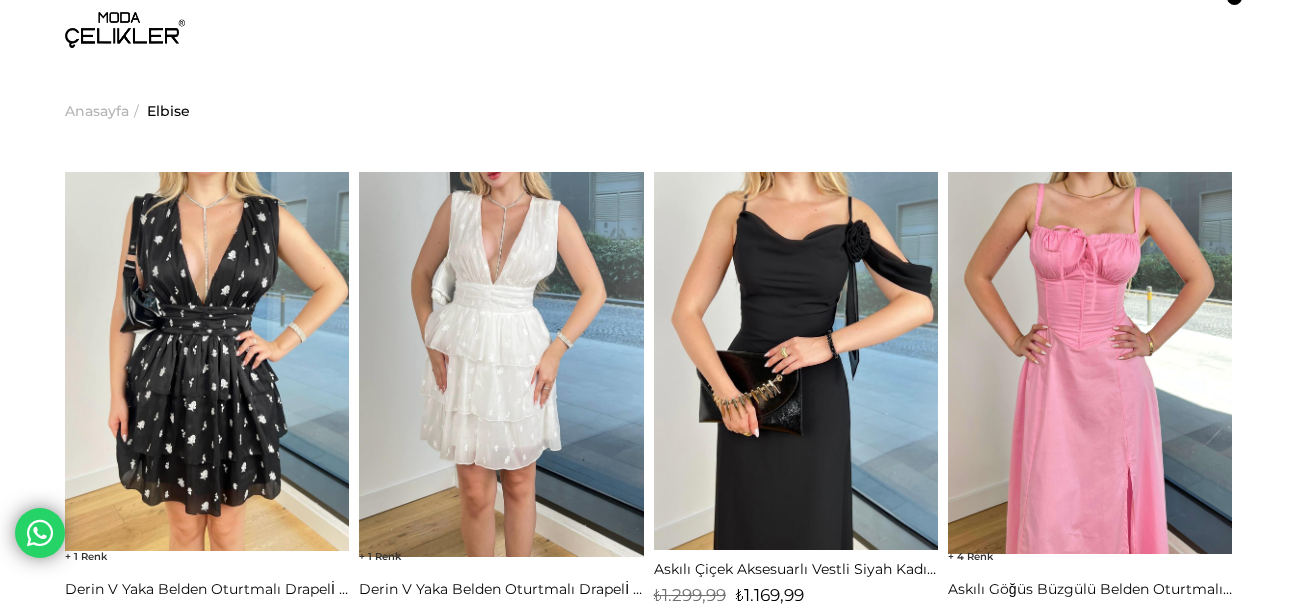 scroll, scrollTop: 0, scrollLeft: 0, axis: both 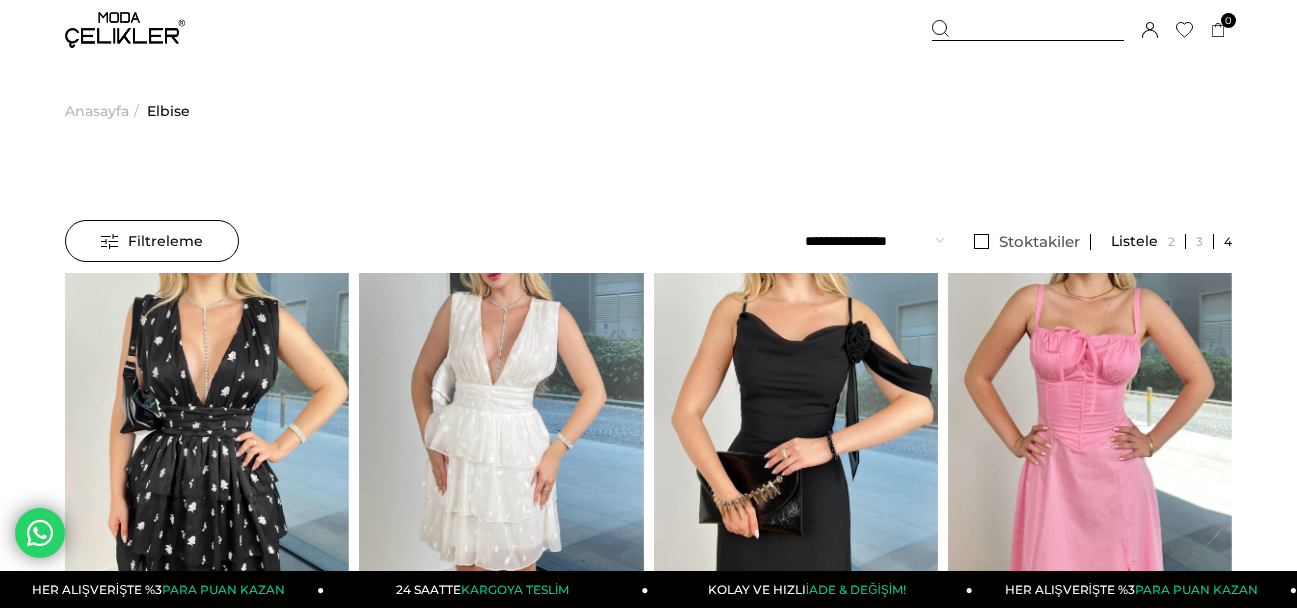 click at bounding box center [125, 30] 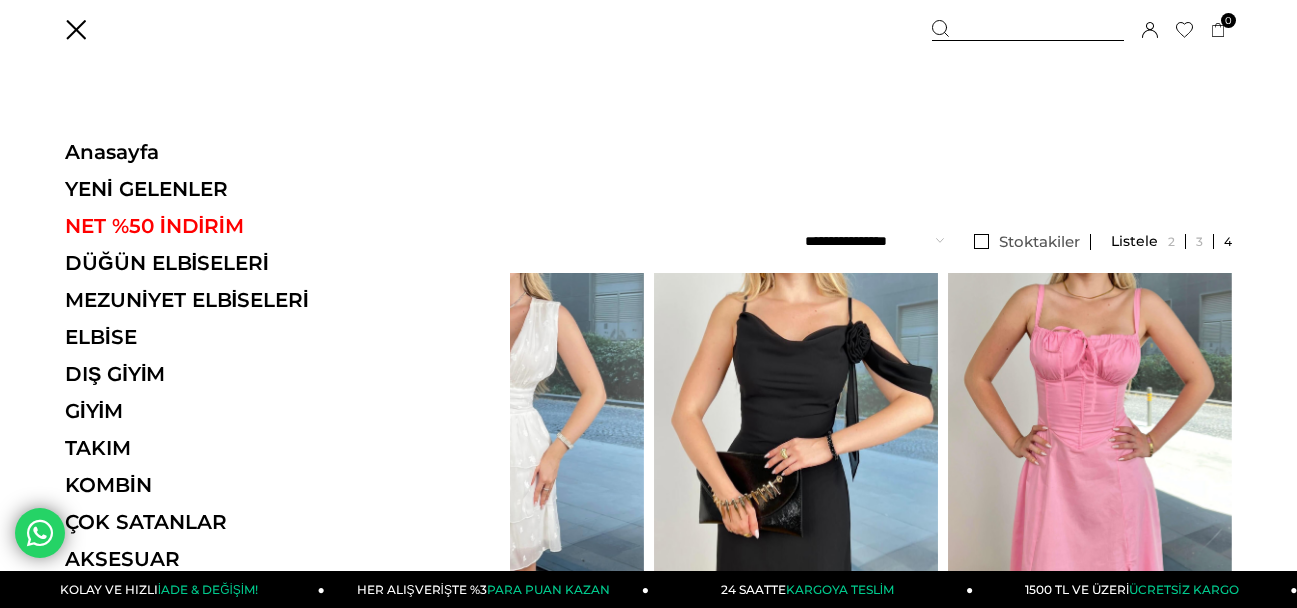 scroll, scrollTop: 167, scrollLeft: 0, axis: vertical 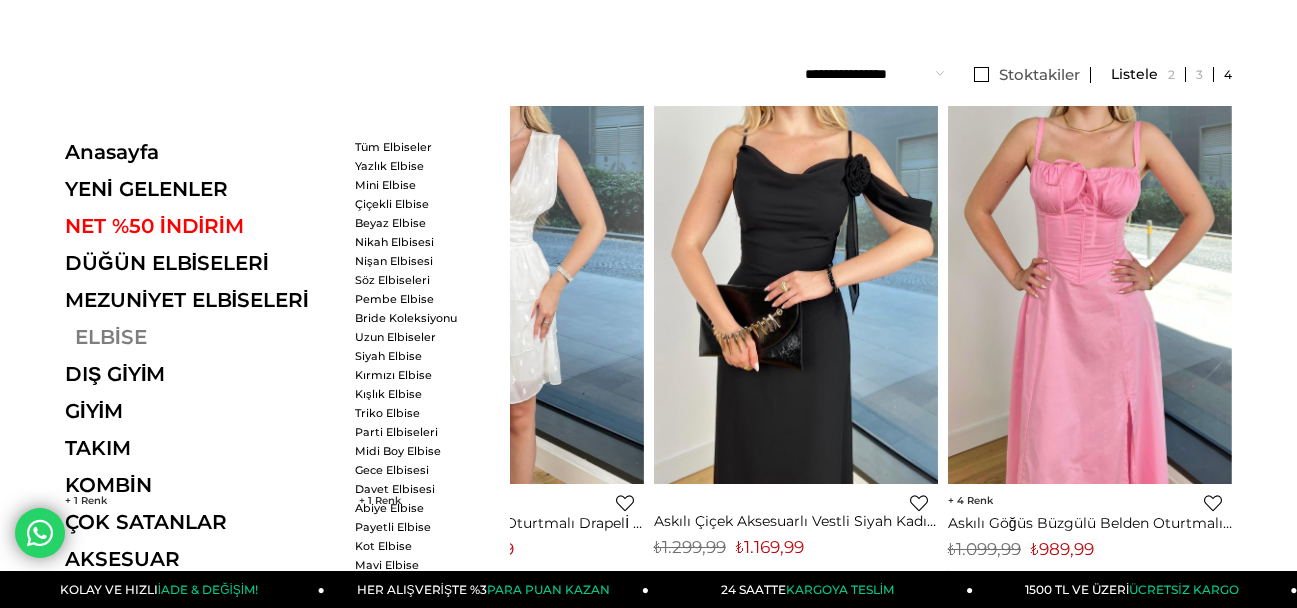 click on "ELBİSE" at bounding box center [202, 337] 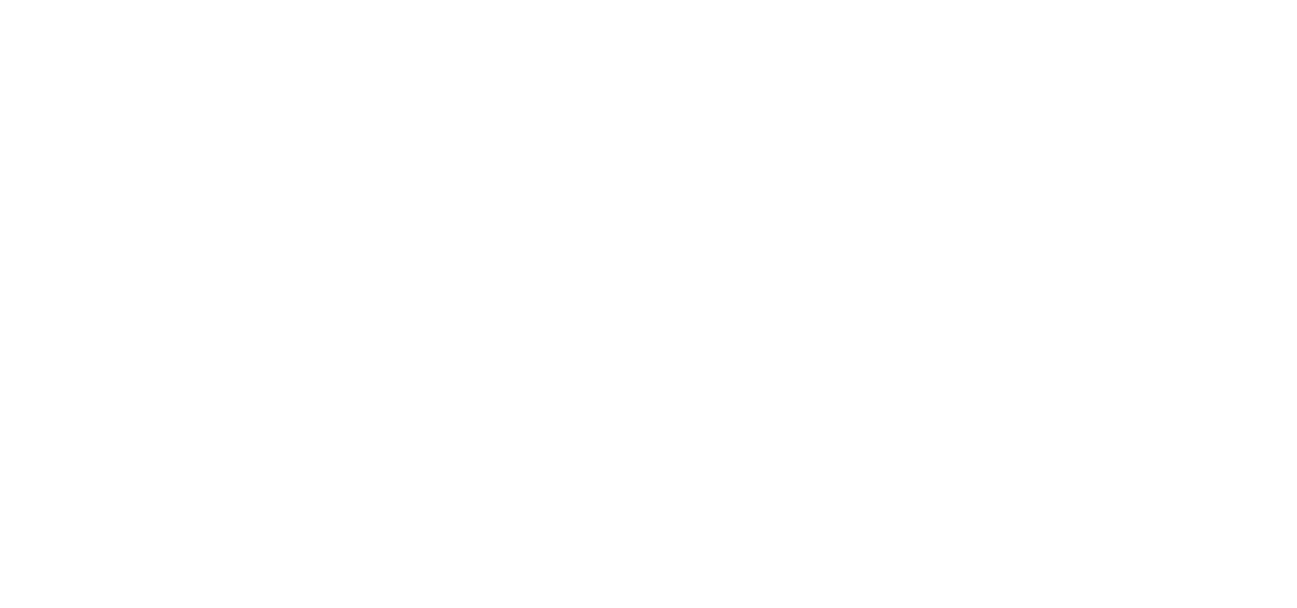 scroll, scrollTop: 0, scrollLeft: 0, axis: both 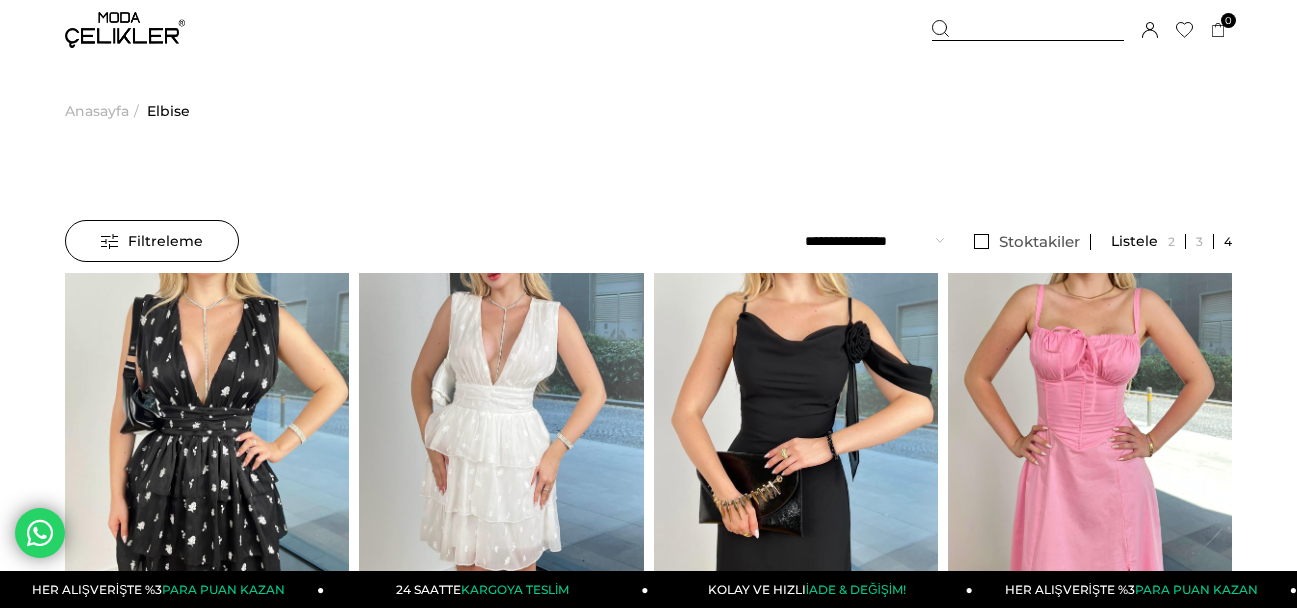 click on "Filtreleme" at bounding box center [152, 241] 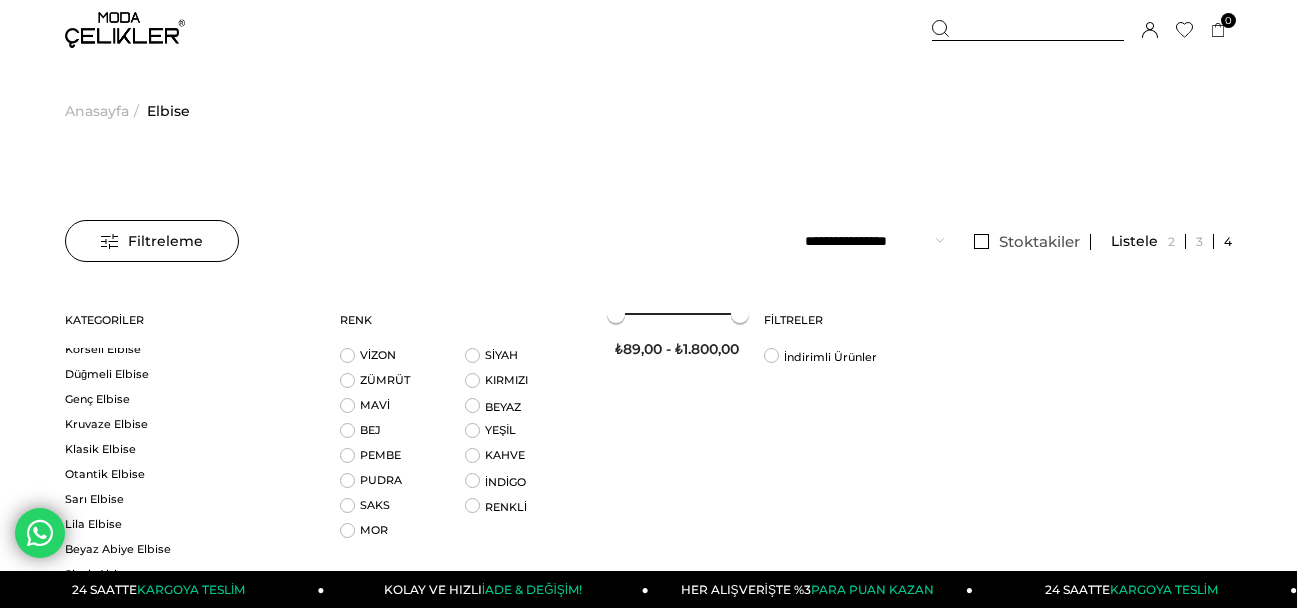 scroll, scrollTop: 333, scrollLeft: 0, axis: vertical 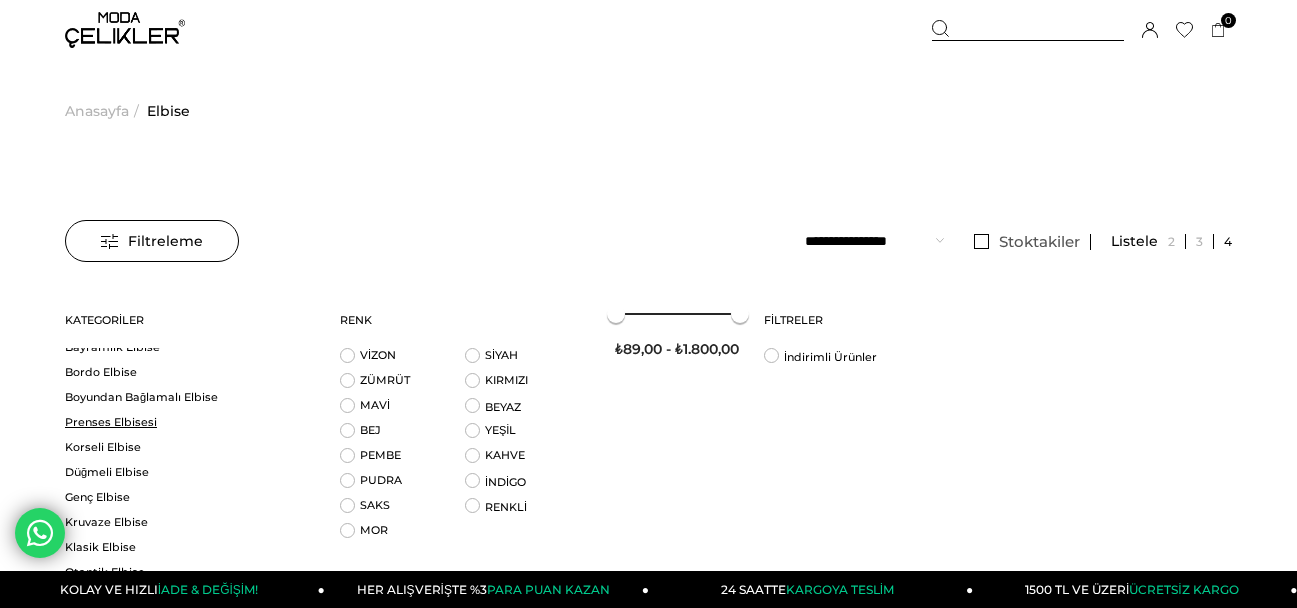 click on "Prenses Elbisesi" at bounding box center [190, 422] 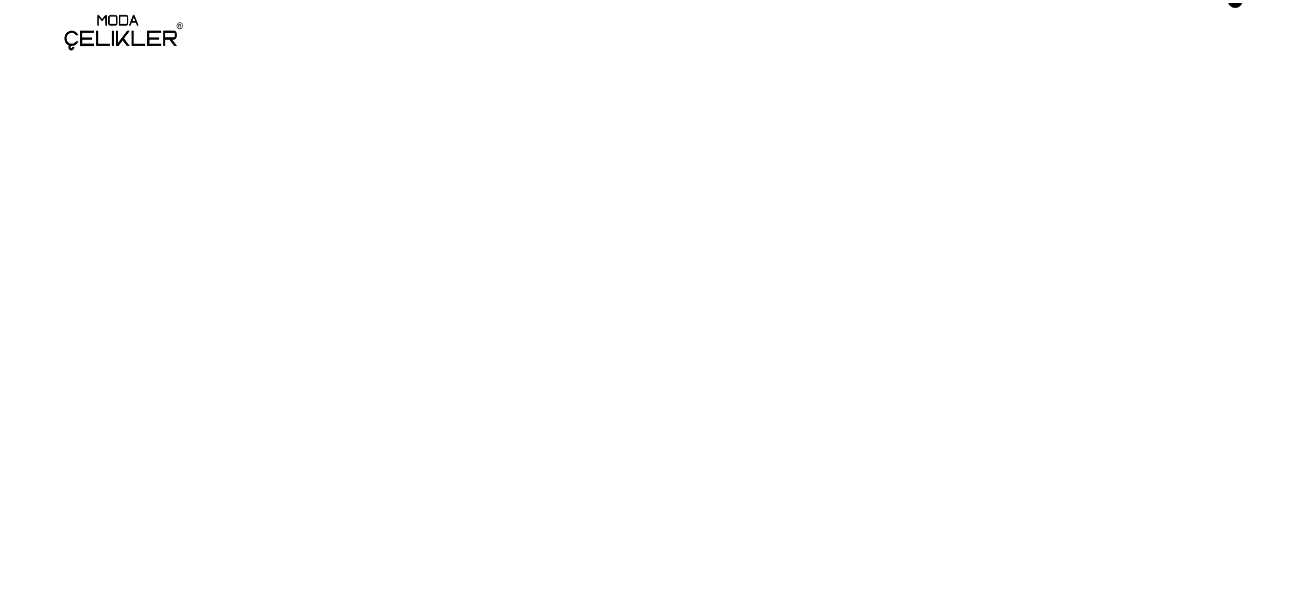 scroll, scrollTop: 0, scrollLeft: 0, axis: both 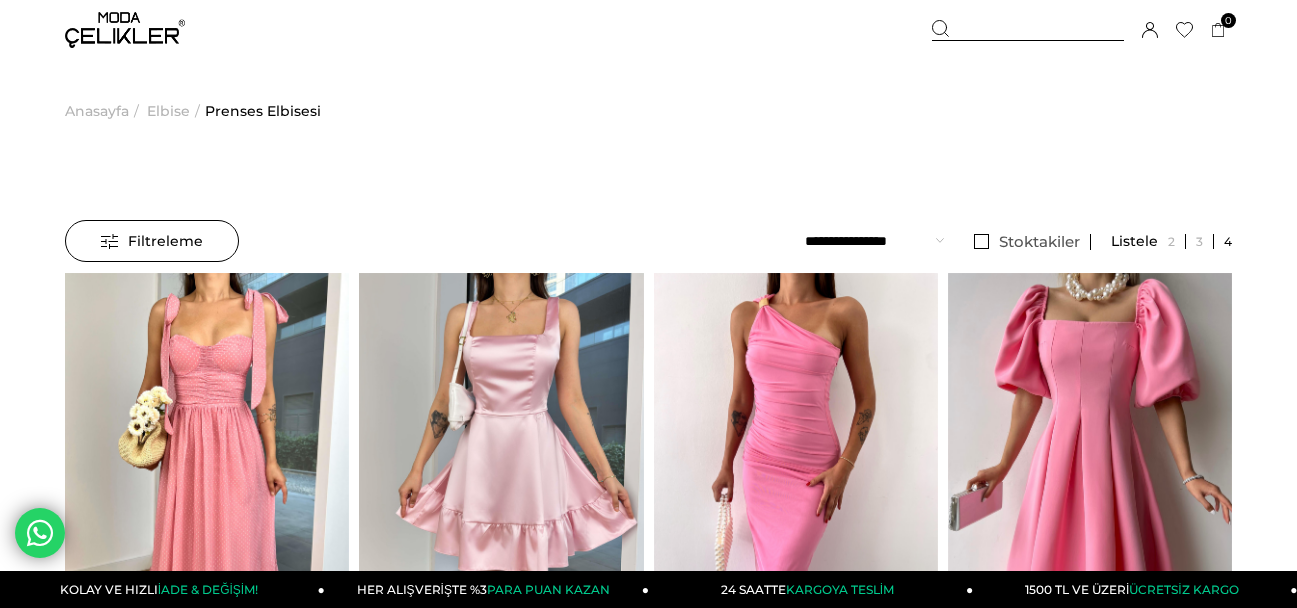 click on "Filtreleme" at bounding box center [152, 241] 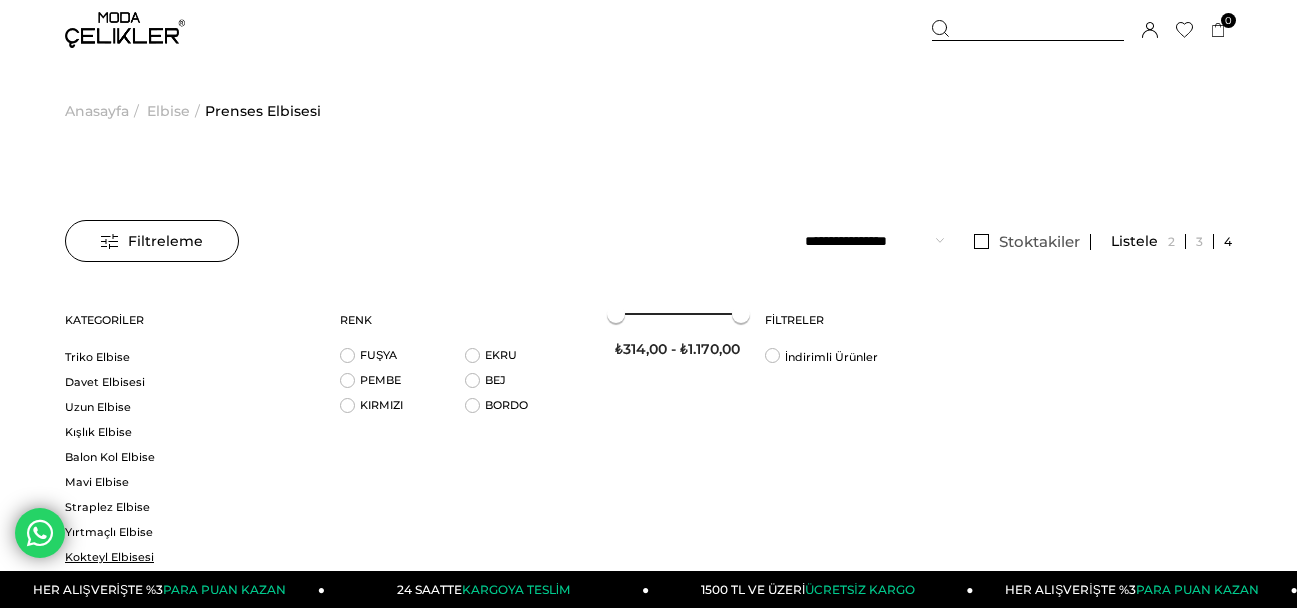 scroll, scrollTop: 0, scrollLeft: 0, axis: both 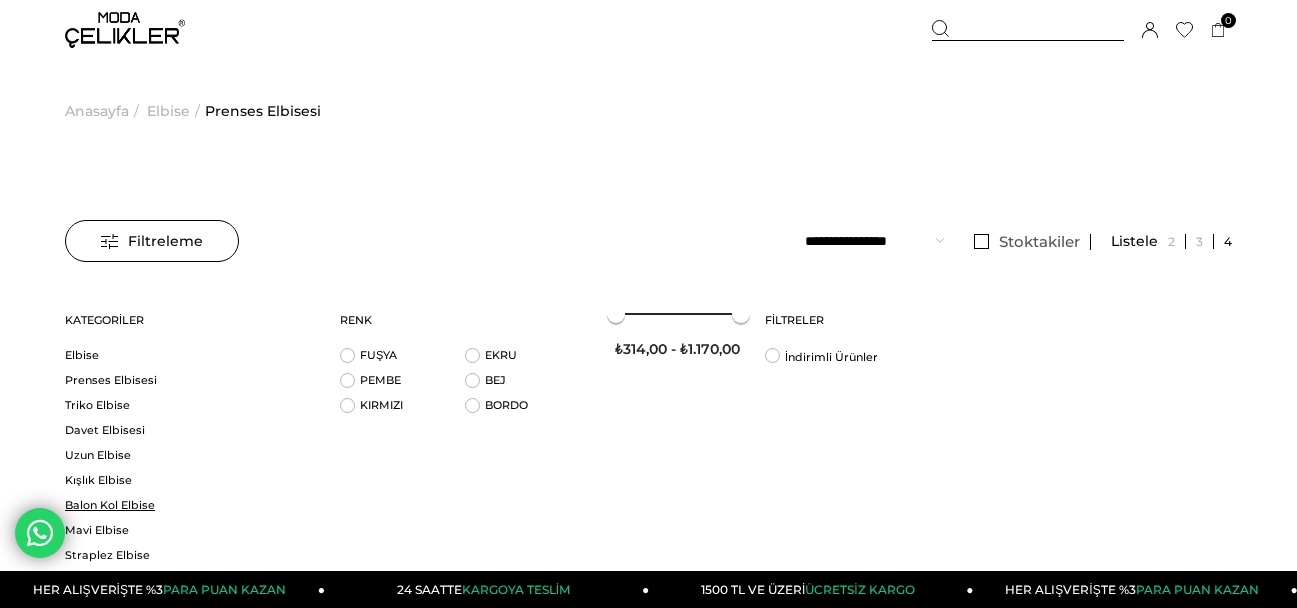click on "Balon Kol Elbise" at bounding box center [190, 505] 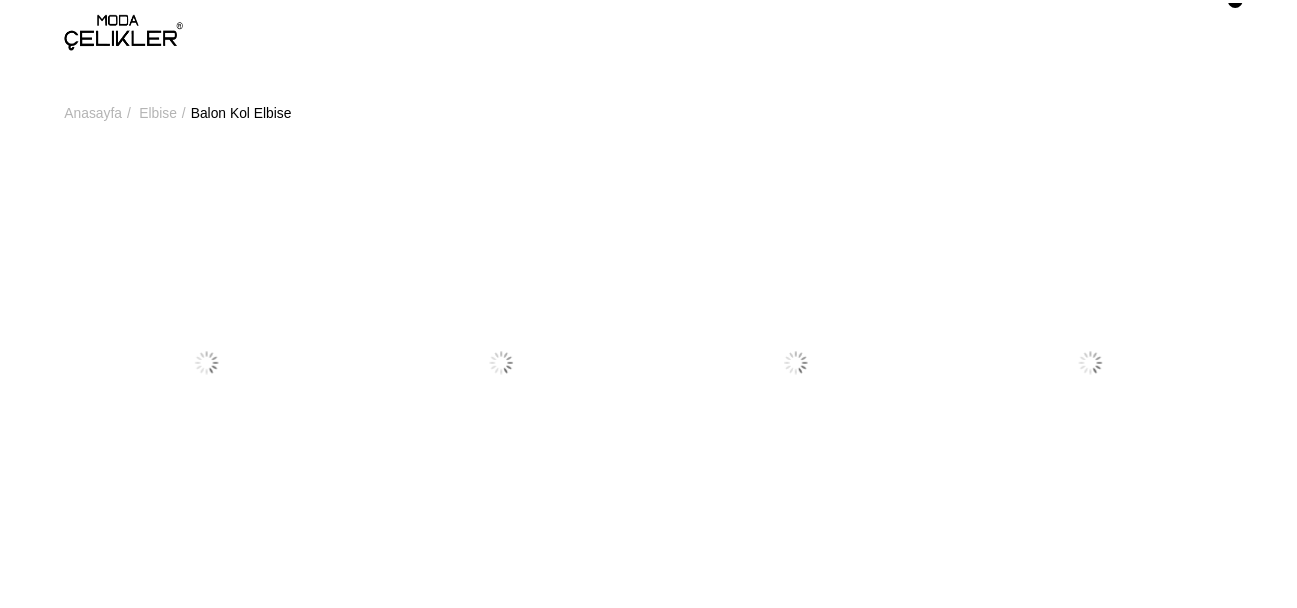 scroll, scrollTop: 0, scrollLeft: 0, axis: both 